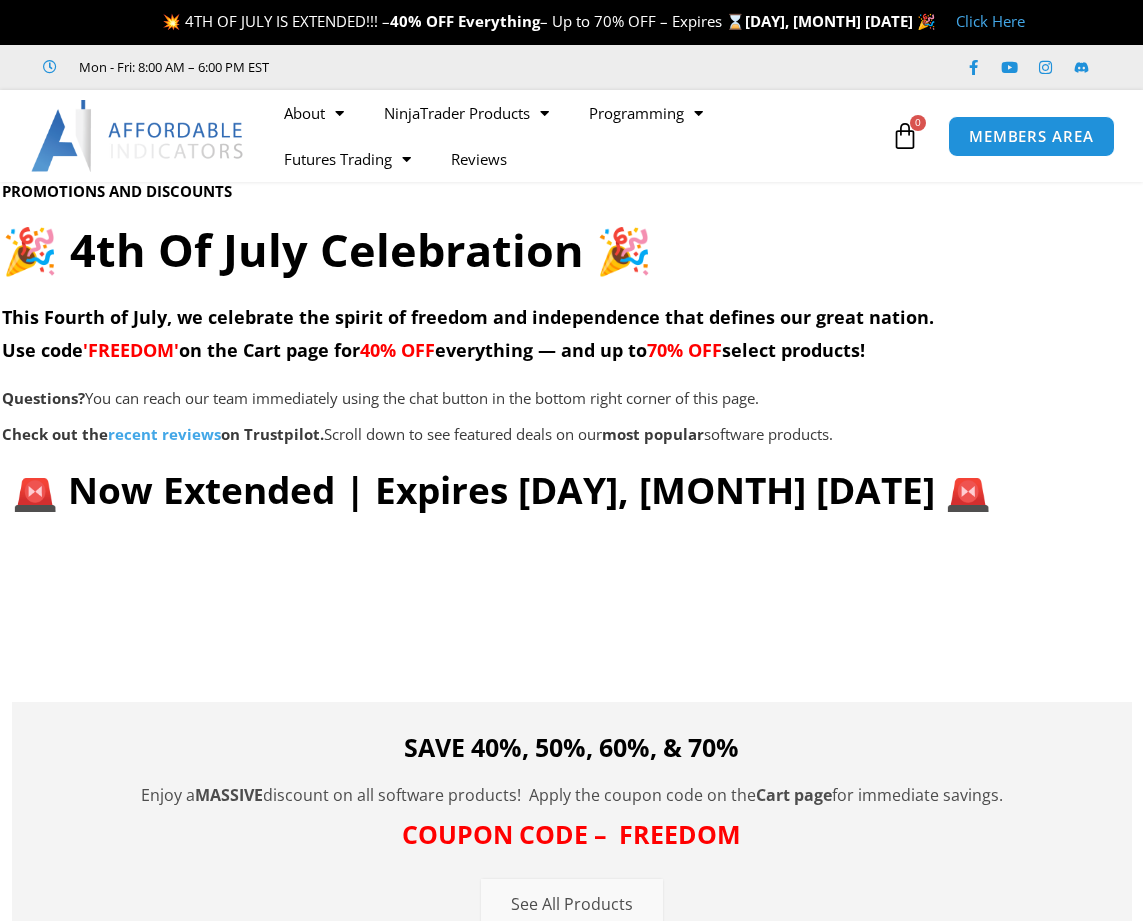 scroll, scrollTop: 0, scrollLeft: 0, axis: both 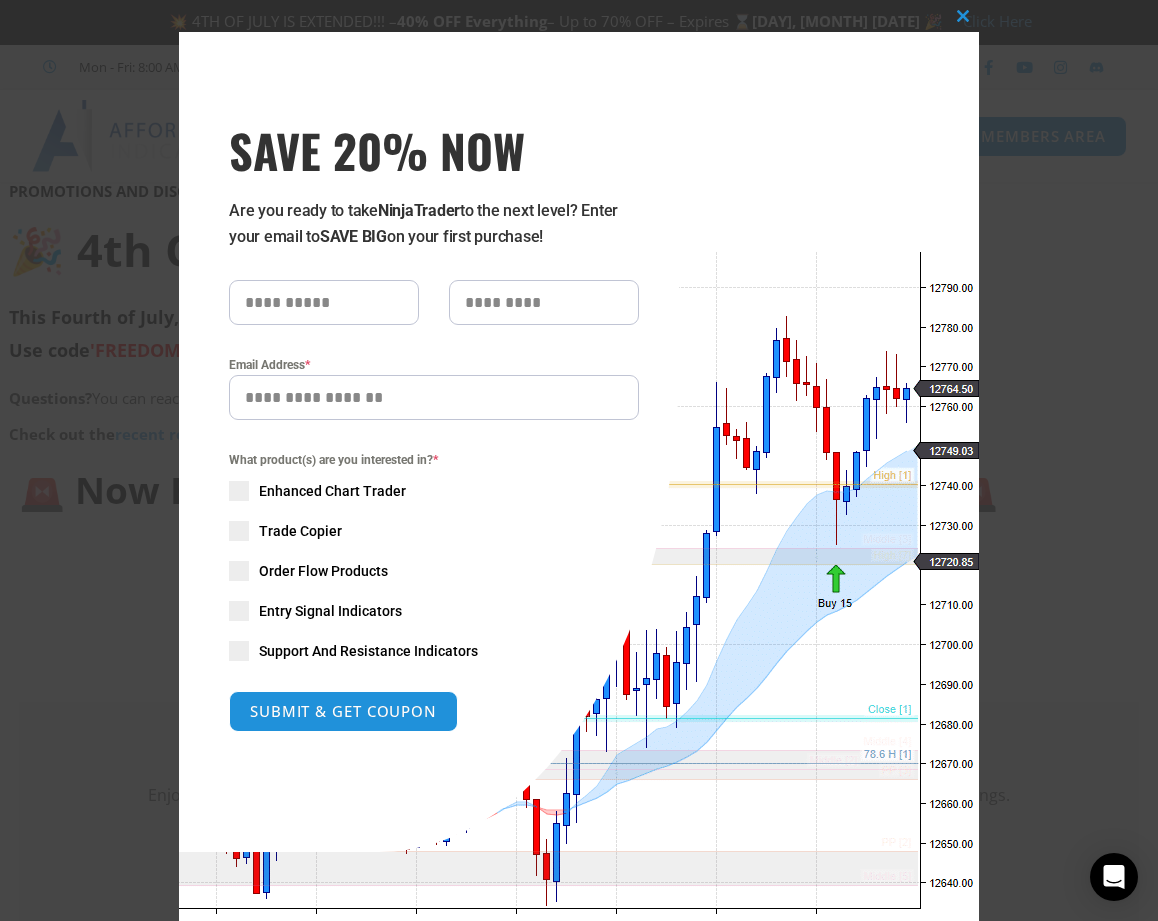 click on "Close this module
SAVE 20% NOW Are you ready to take  NinjaTrader  to the next level? Enter your email to  SAVE BIG  on your first purchase!
Email Address  * What product(s) are you interested in?  * Enhanced Chart Trader Trade Copier Order Flow Products Entry Signal Indicators Support And Resistance Indicators SUBMIT & GET COUPON Please do not fill in this field." at bounding box center [579, 485] 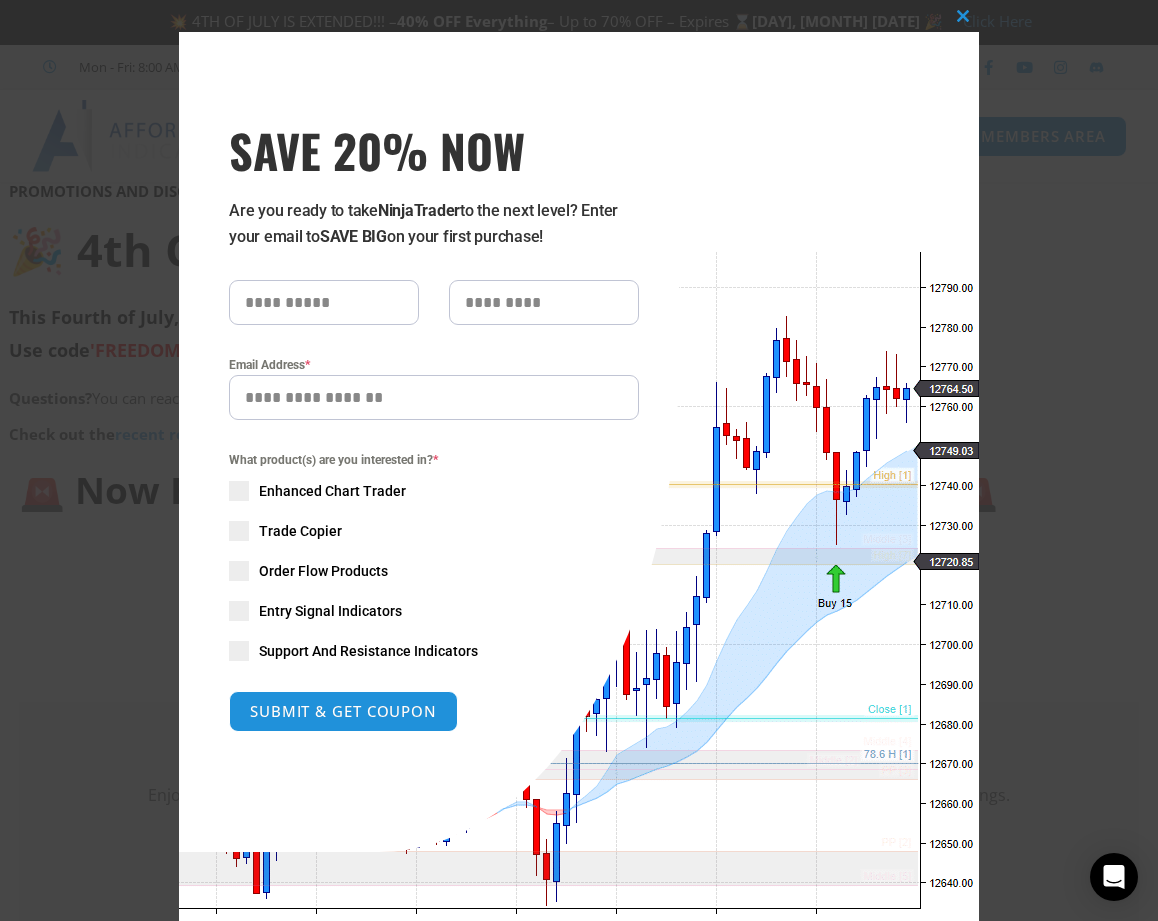 drag, startPoint x: 782, startPoint y: 443, endPoint x: 681, endPoint y: 452, distance: 101.4002 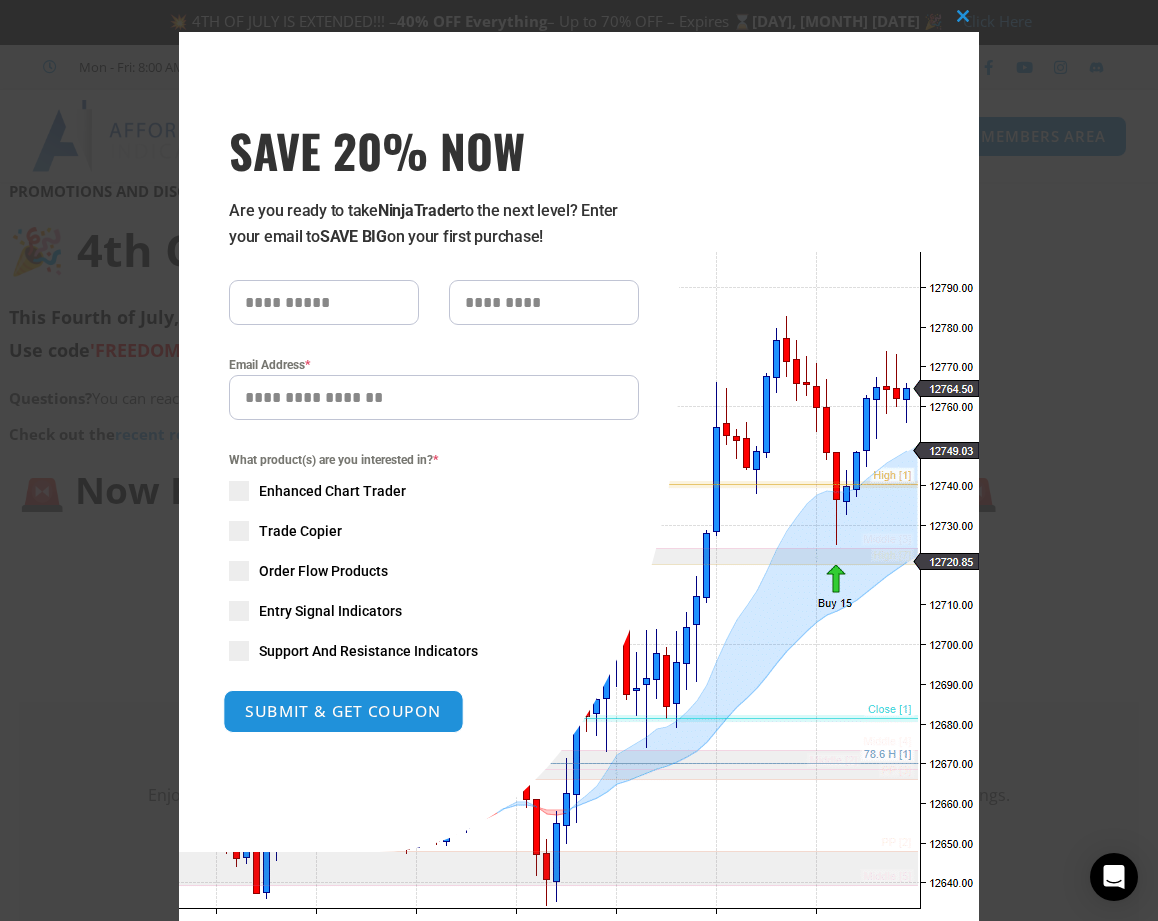 click on "SUBMIT & GET COUPON" at bounding box center [343, 711] 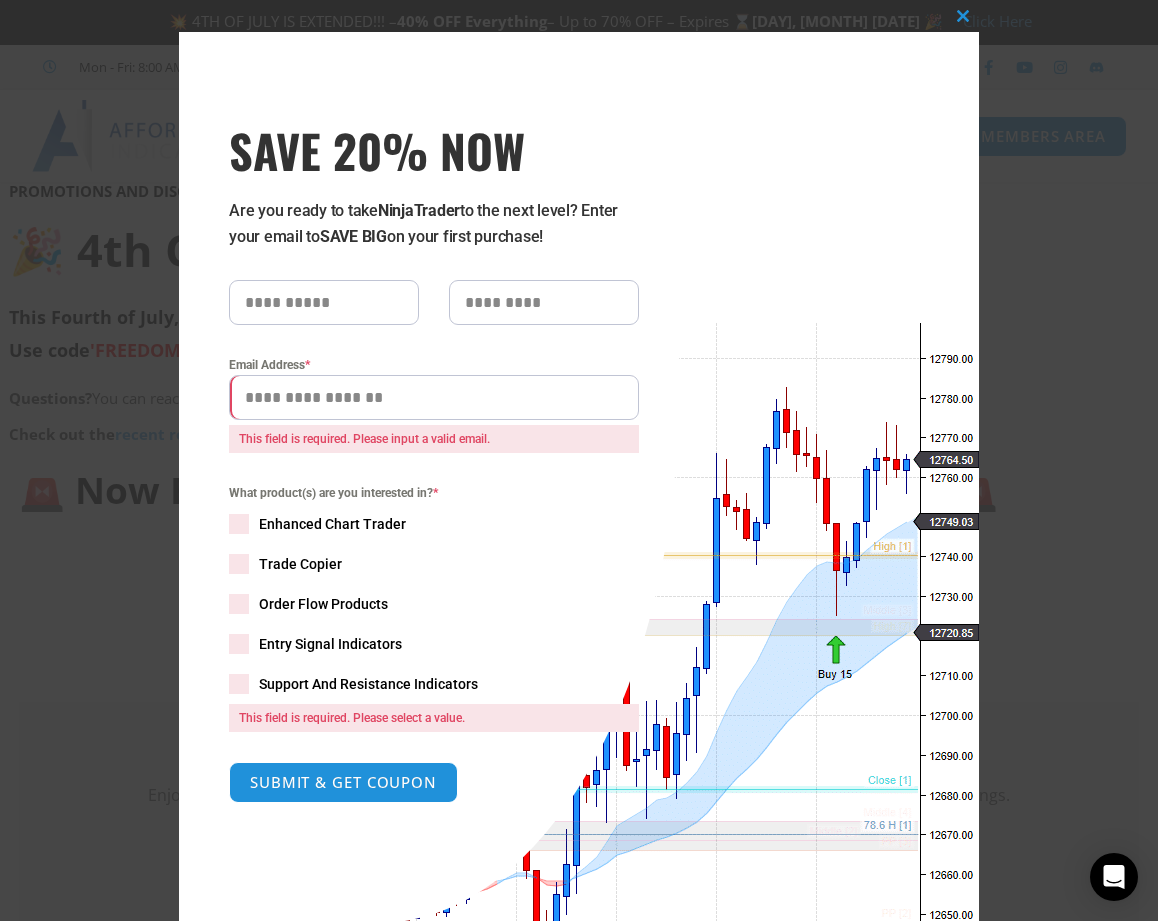 click at bounding box center (324, 302) 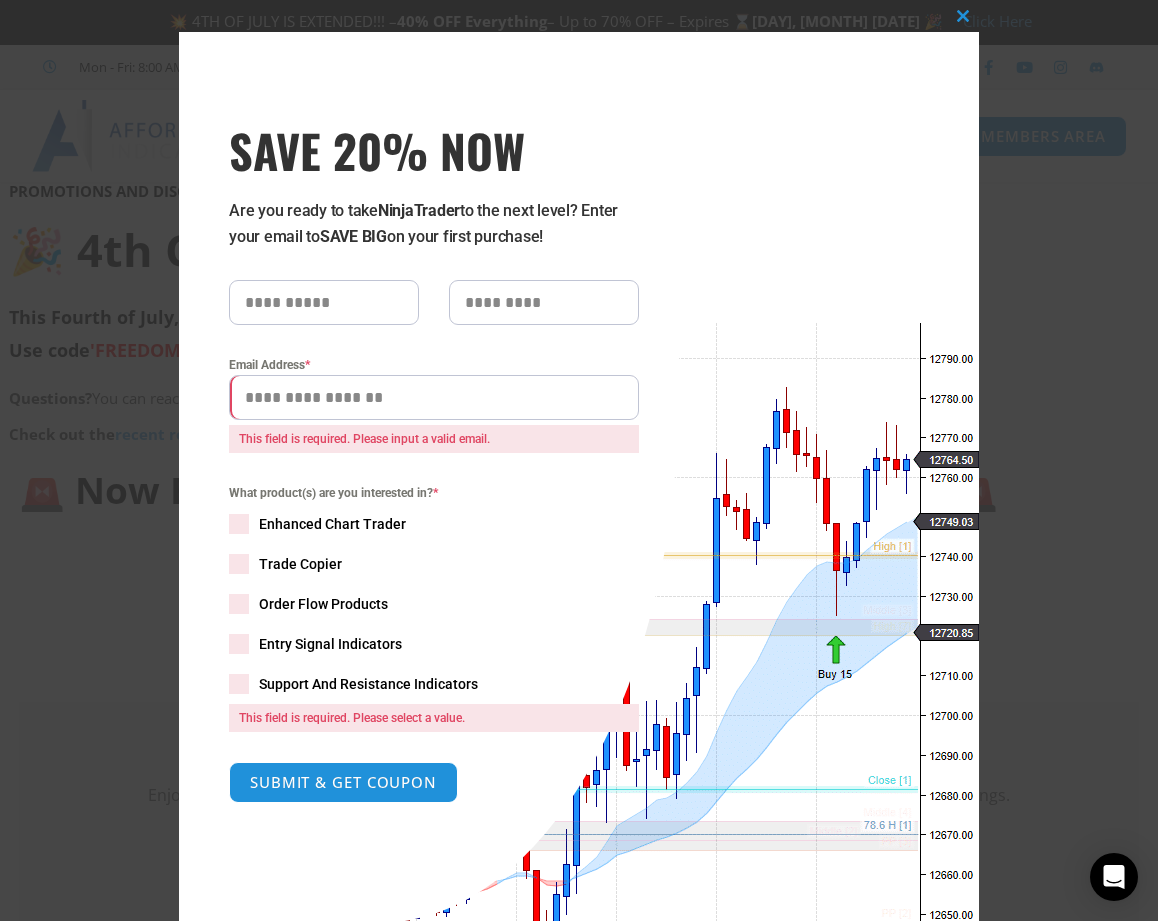 type on "*****" 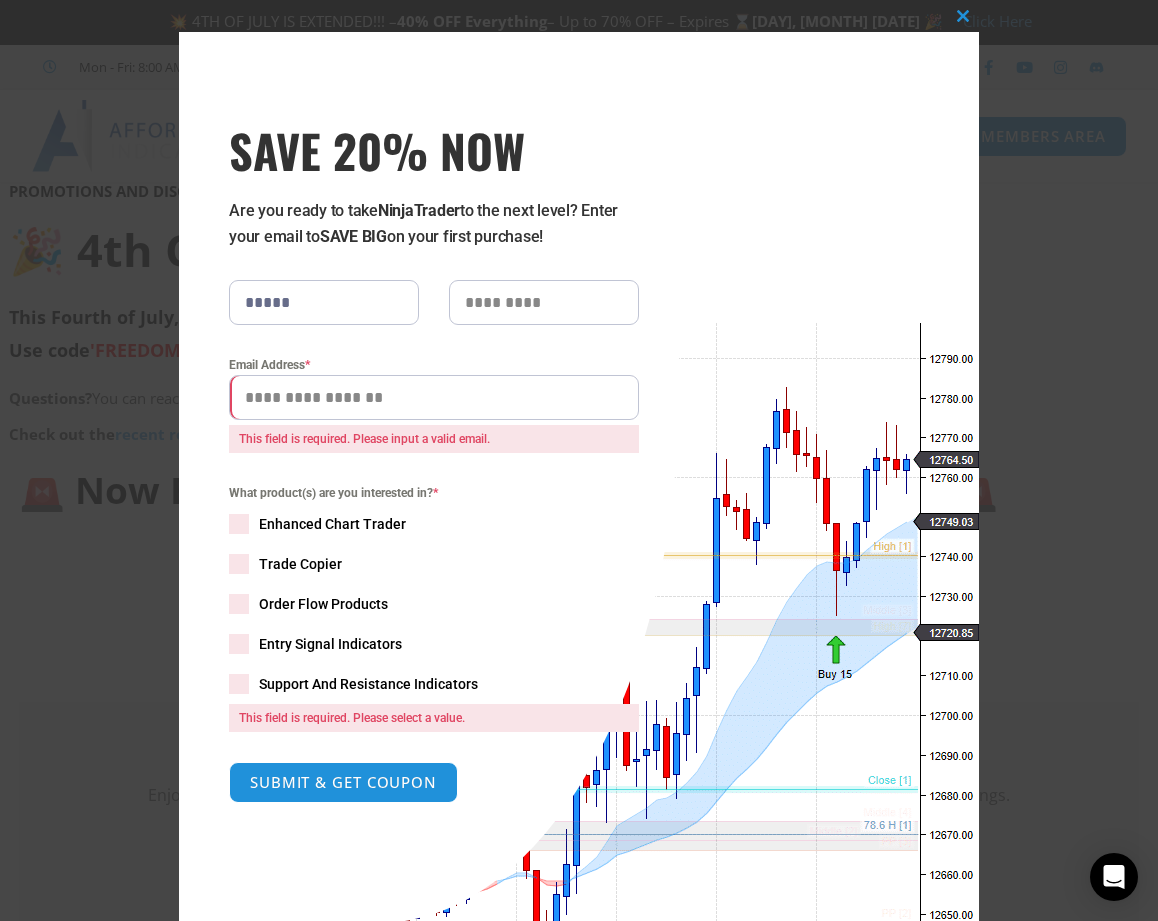 type on "***" 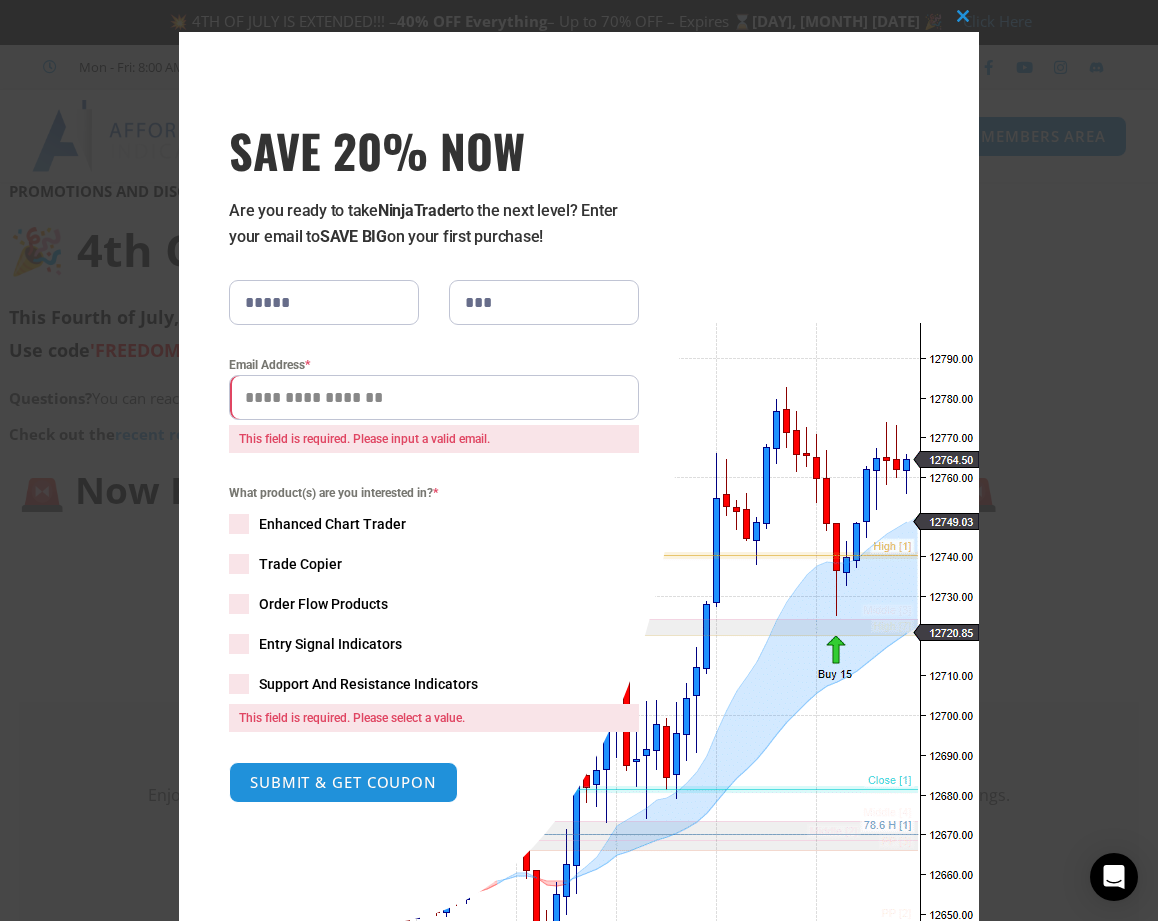 type on "**********" 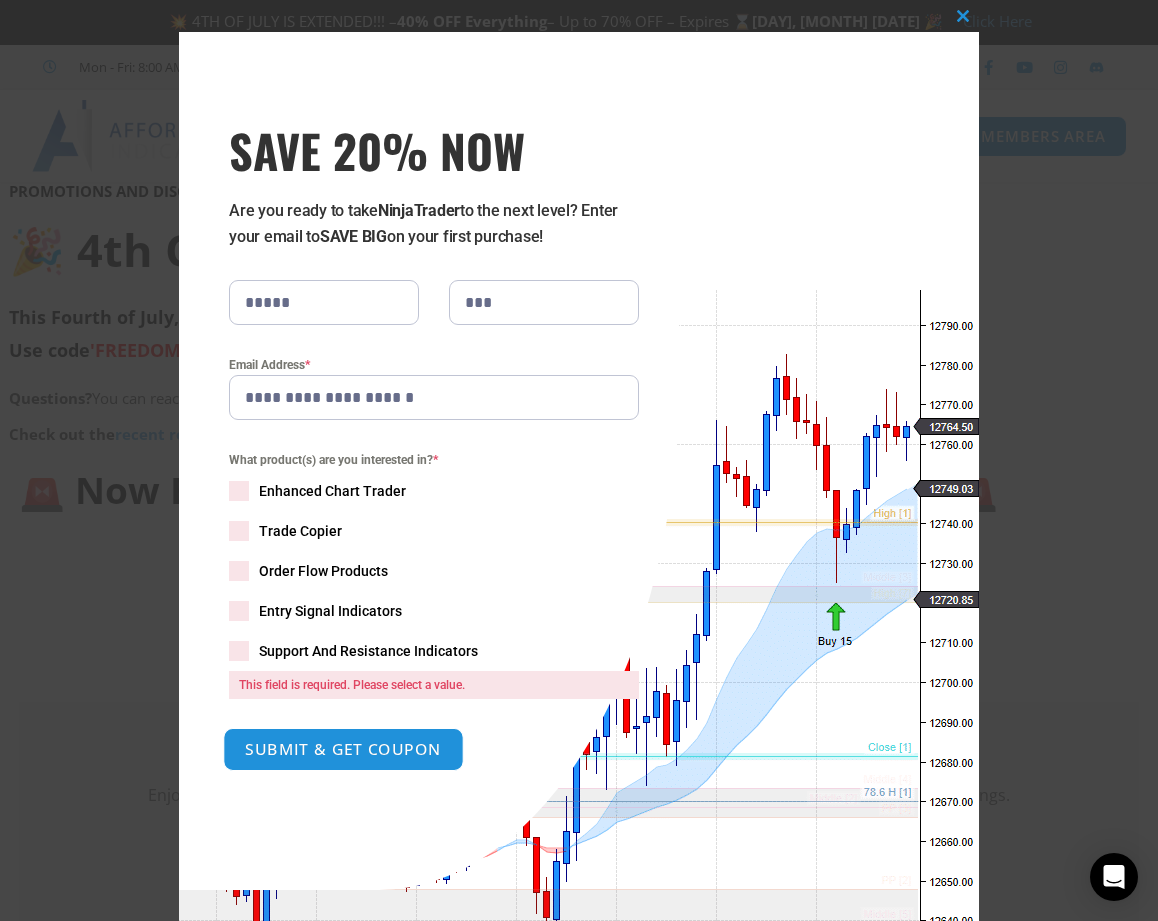 click on "SUBMIT & GET COUPON" at bounding box center [343, 749] 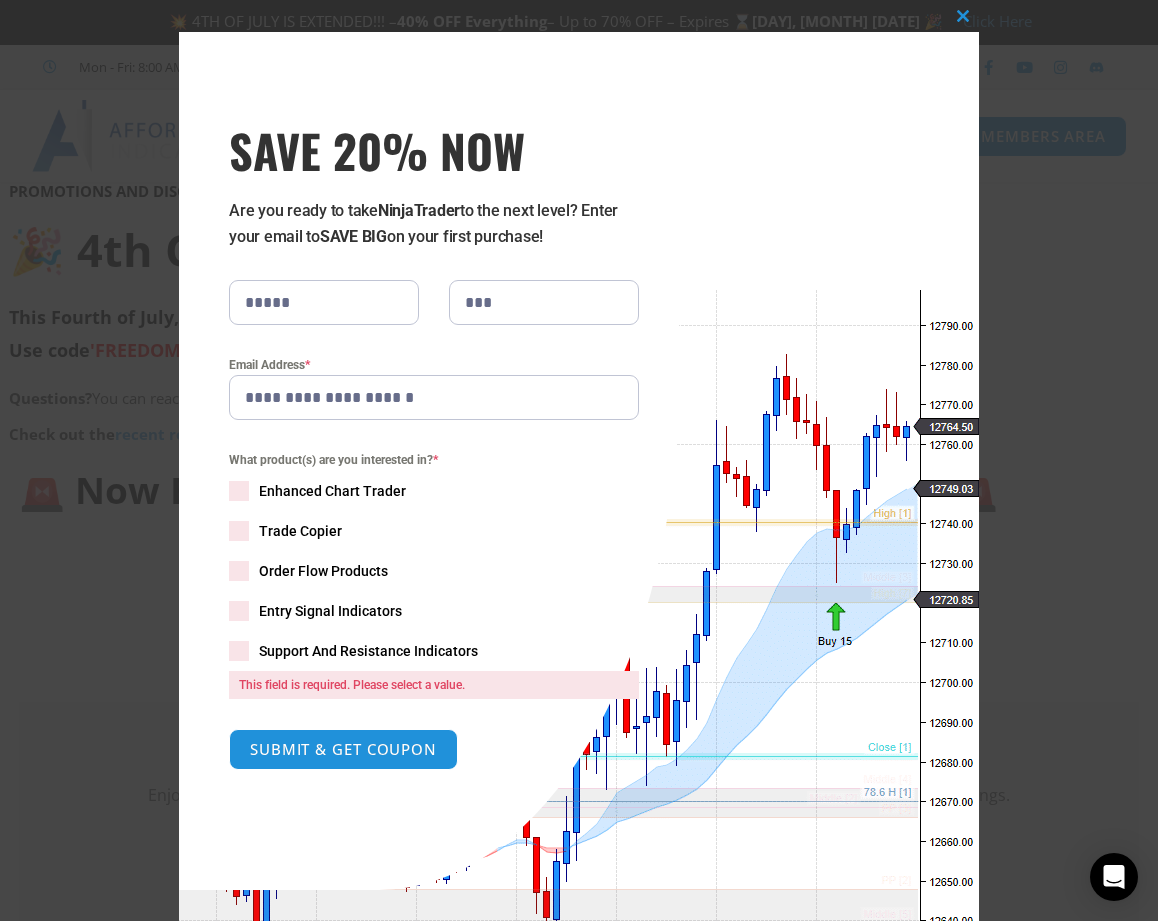 click at bounding box center (239, 611) 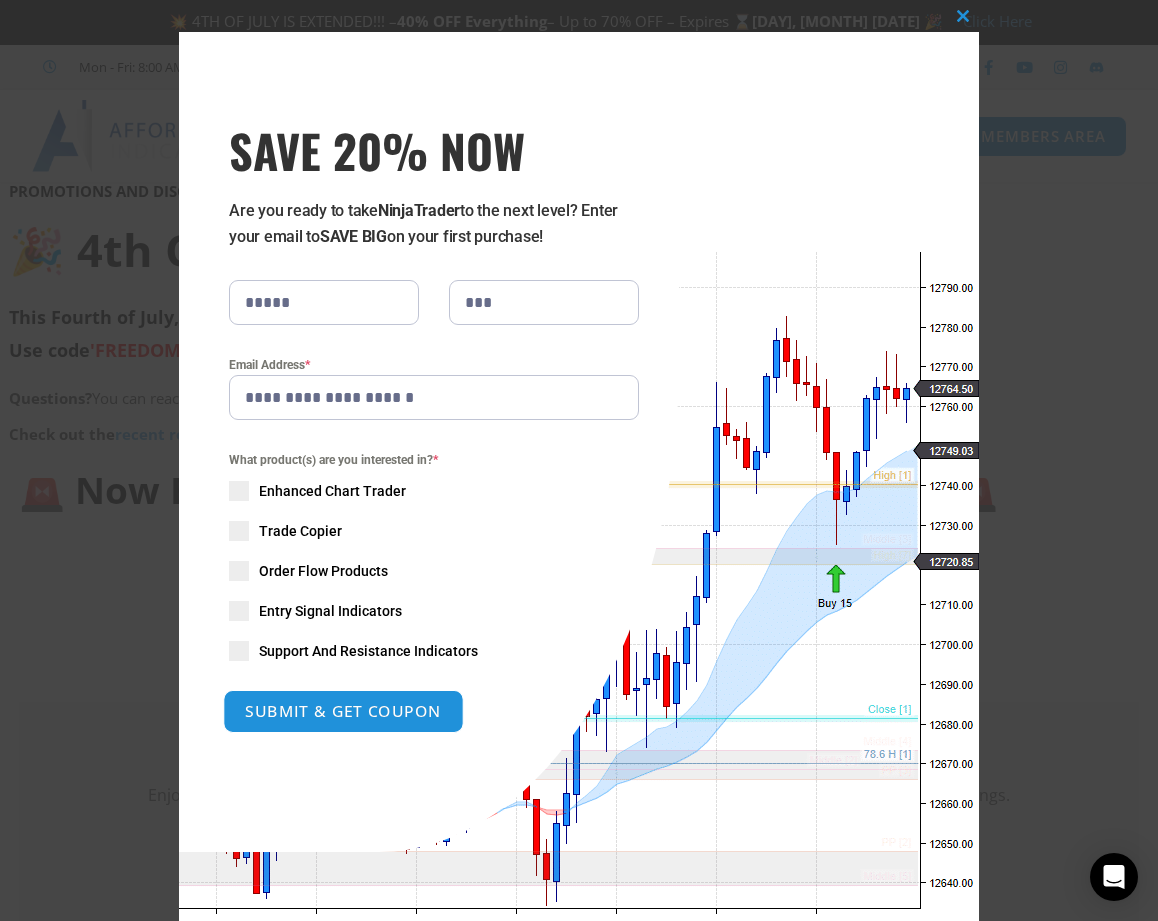 click on "SUBMIT & GET COUPON" at bounding box center (343, 711) 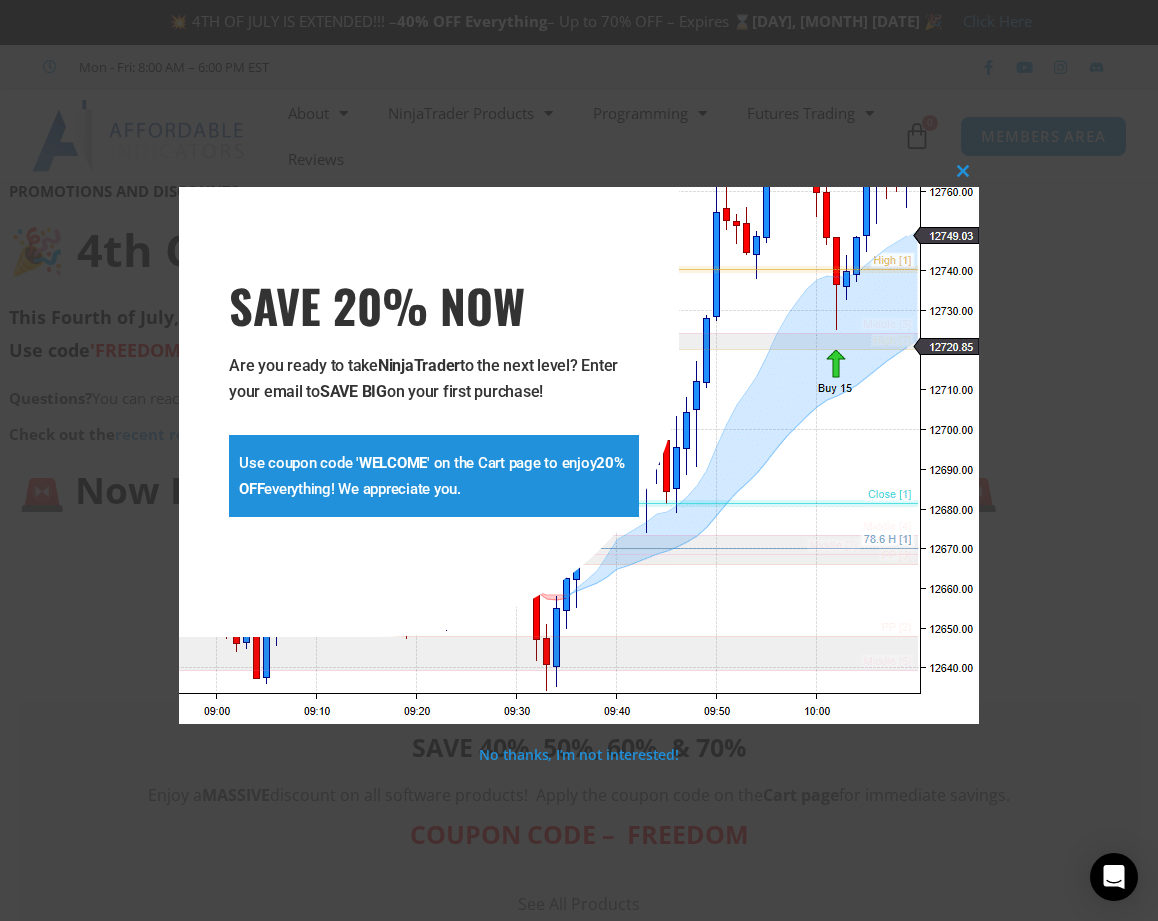 click on "**********" at bounding box center (579, 455) 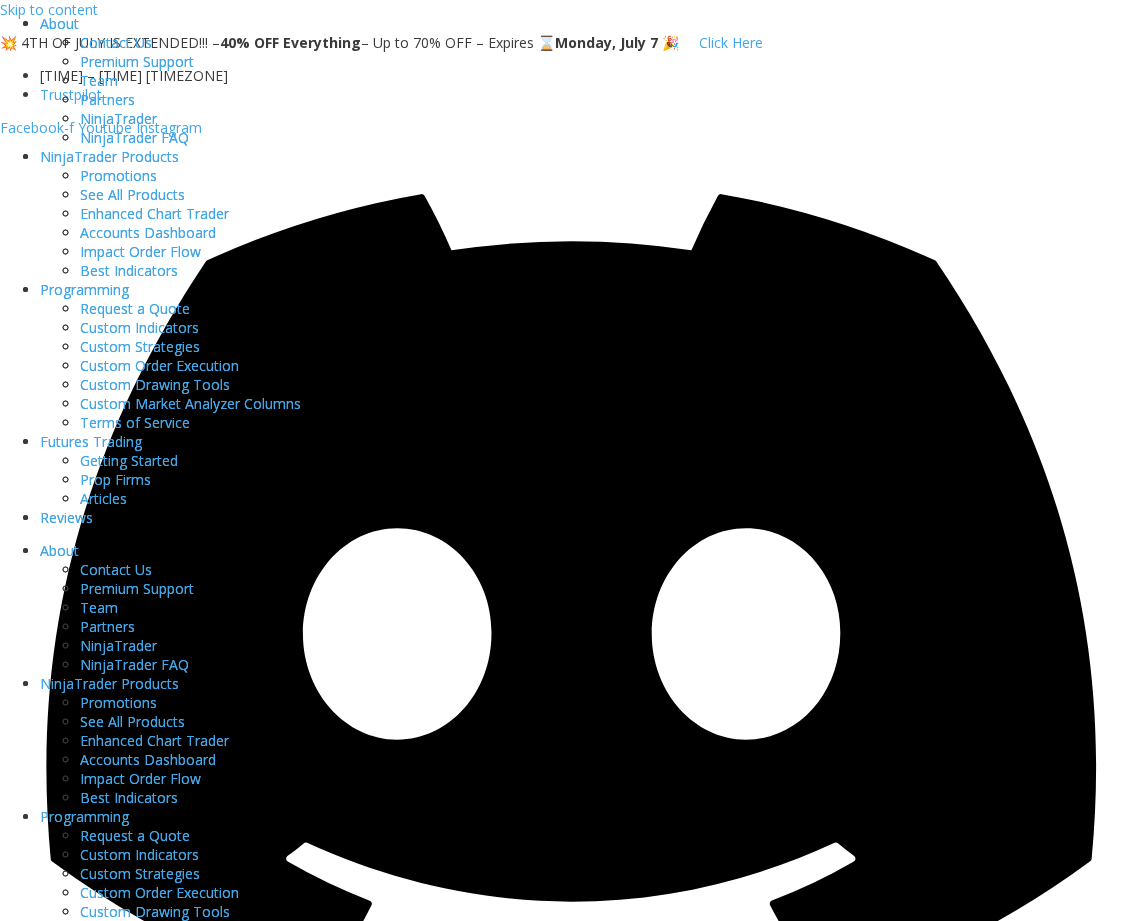scroll, scrollTop: 0, scrollLeft: 0, axis: both 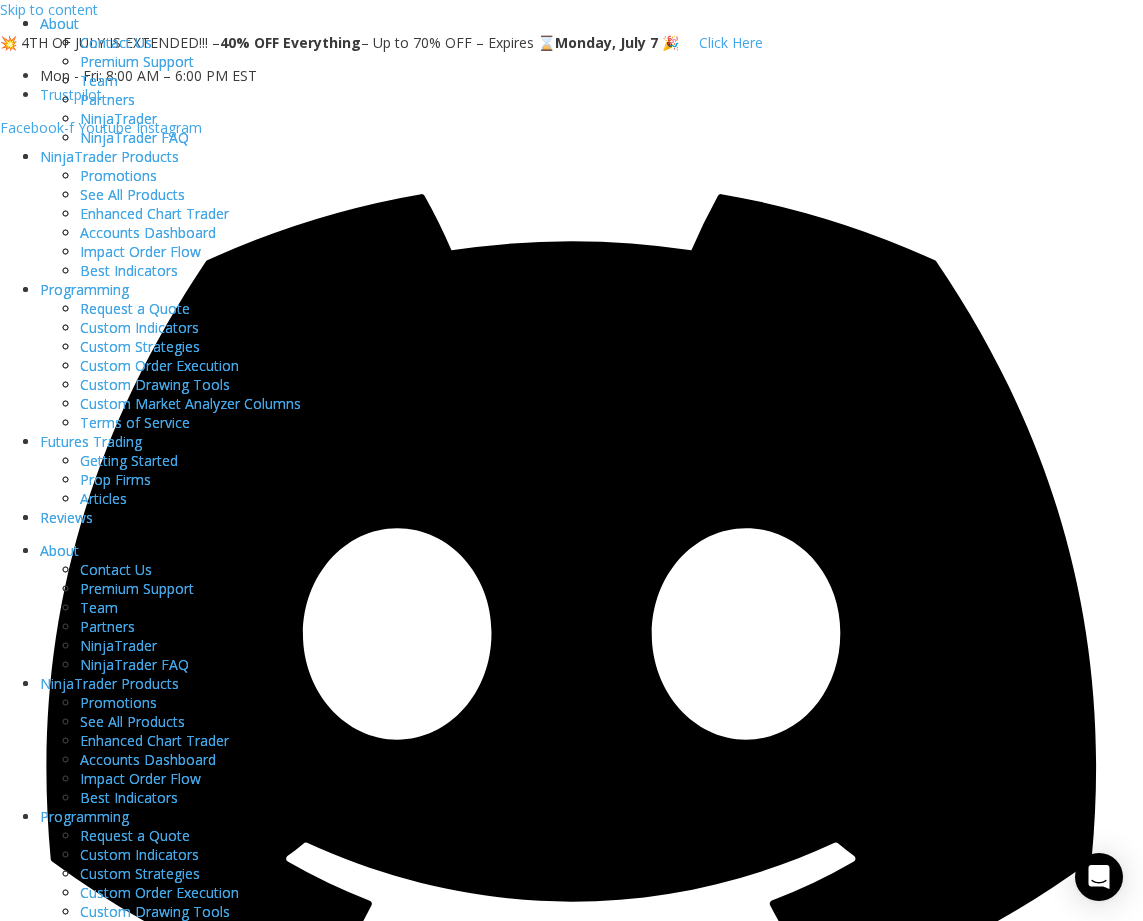 click on "get started" at bounding box center (83, 6220) 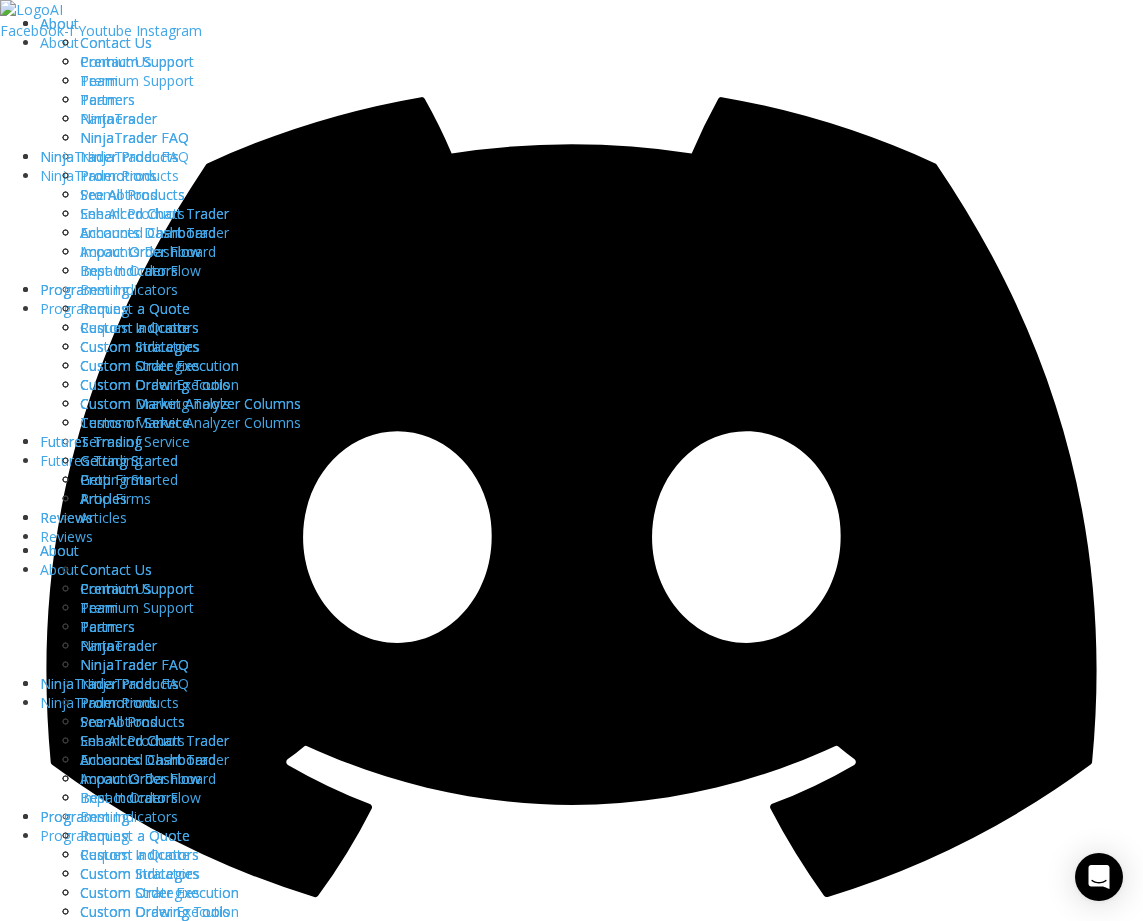scroll, scrollTop: 1082, scrollLeft: 0, axis: vertical 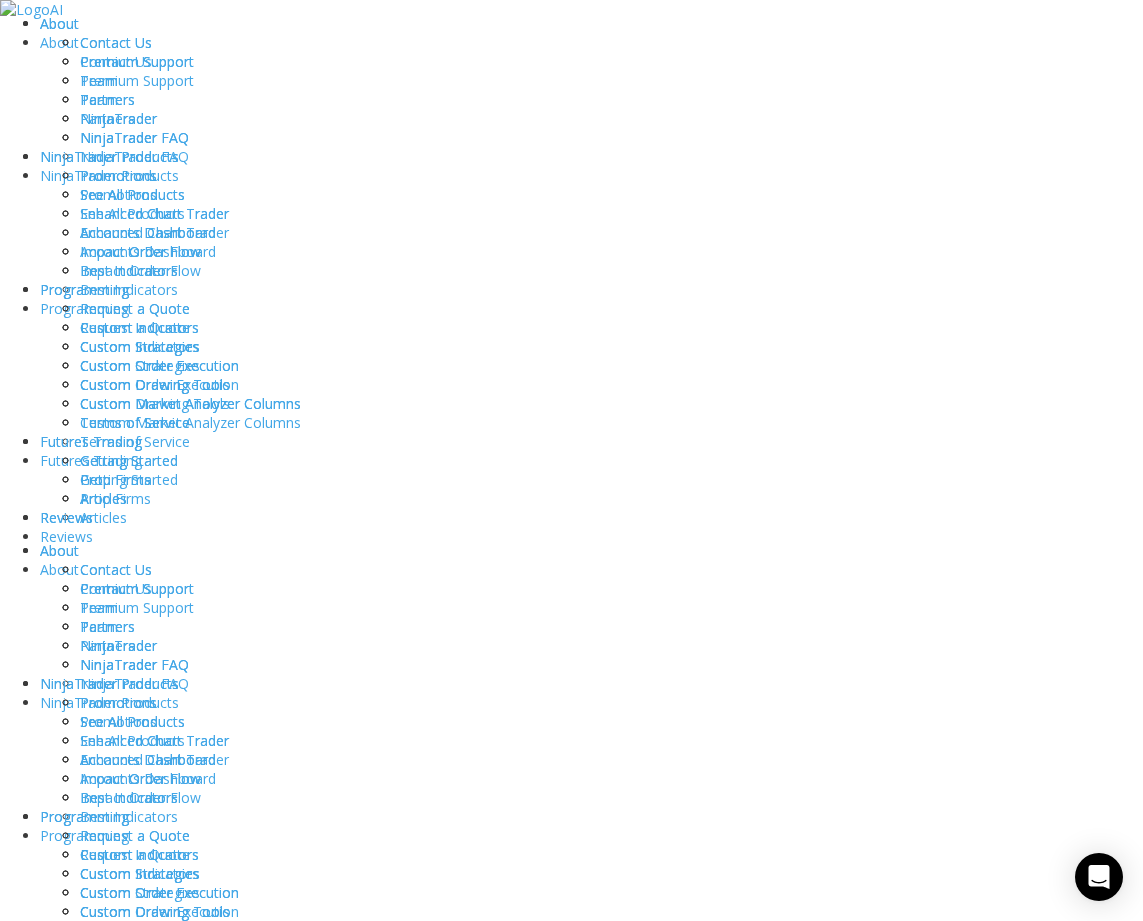 click at bounding box center (75, 4939) 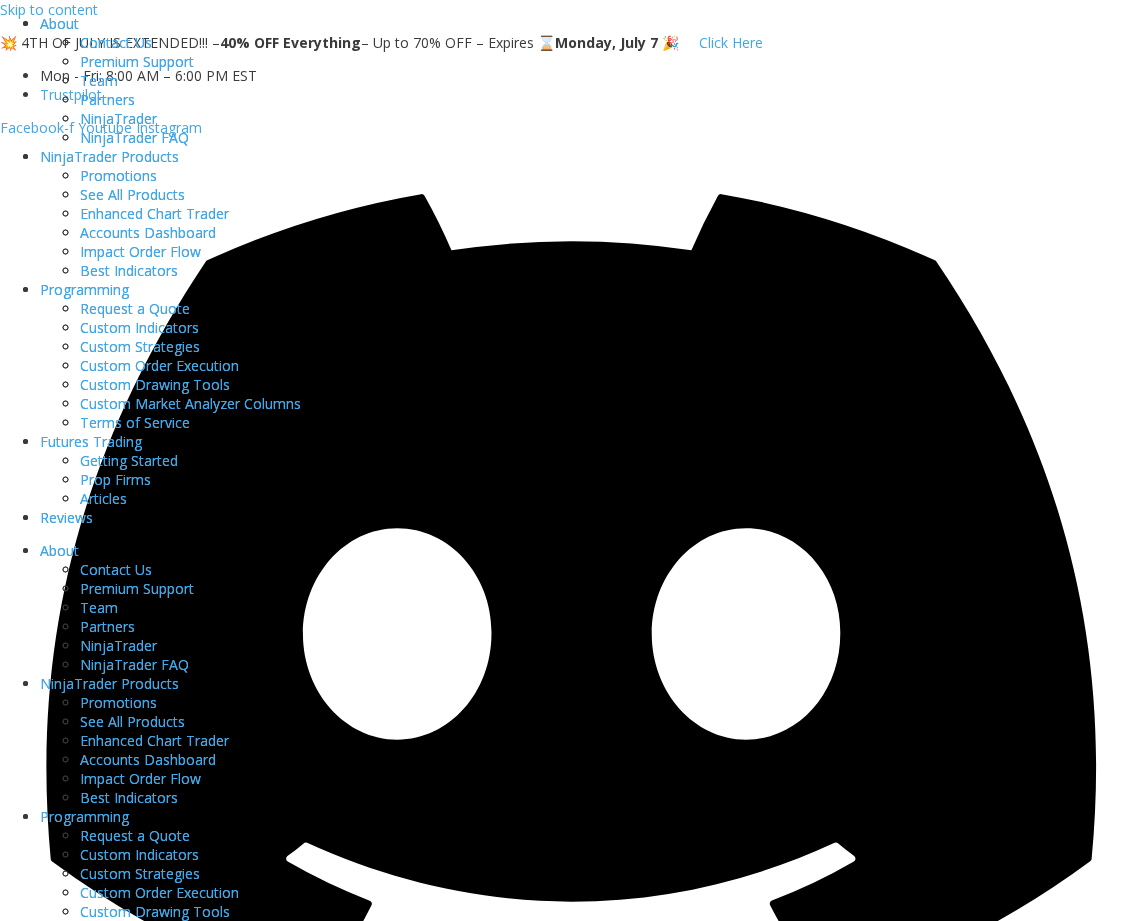 scroll, scrollTop: 0, scrollLeft: 0, axis: both 